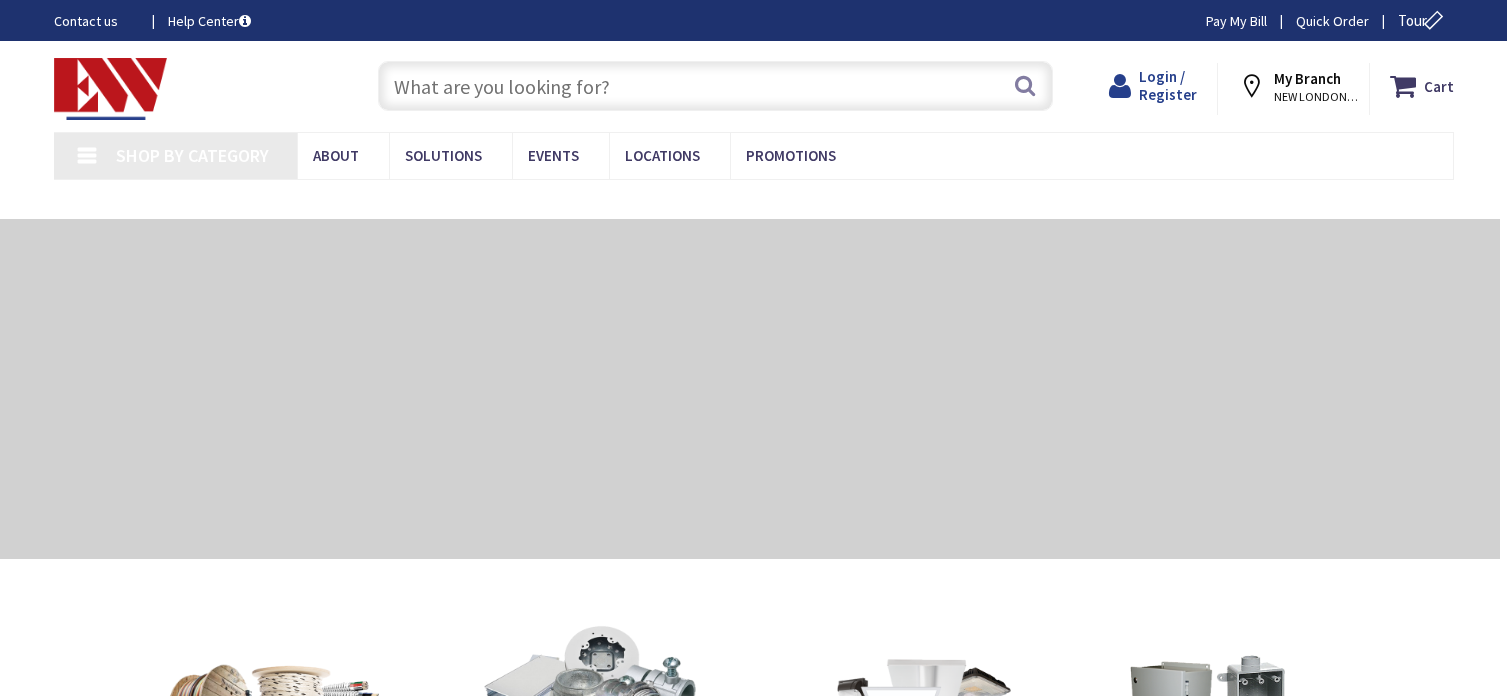 scroll, scrollTop: 0, scrollLeft: 0, axis: both 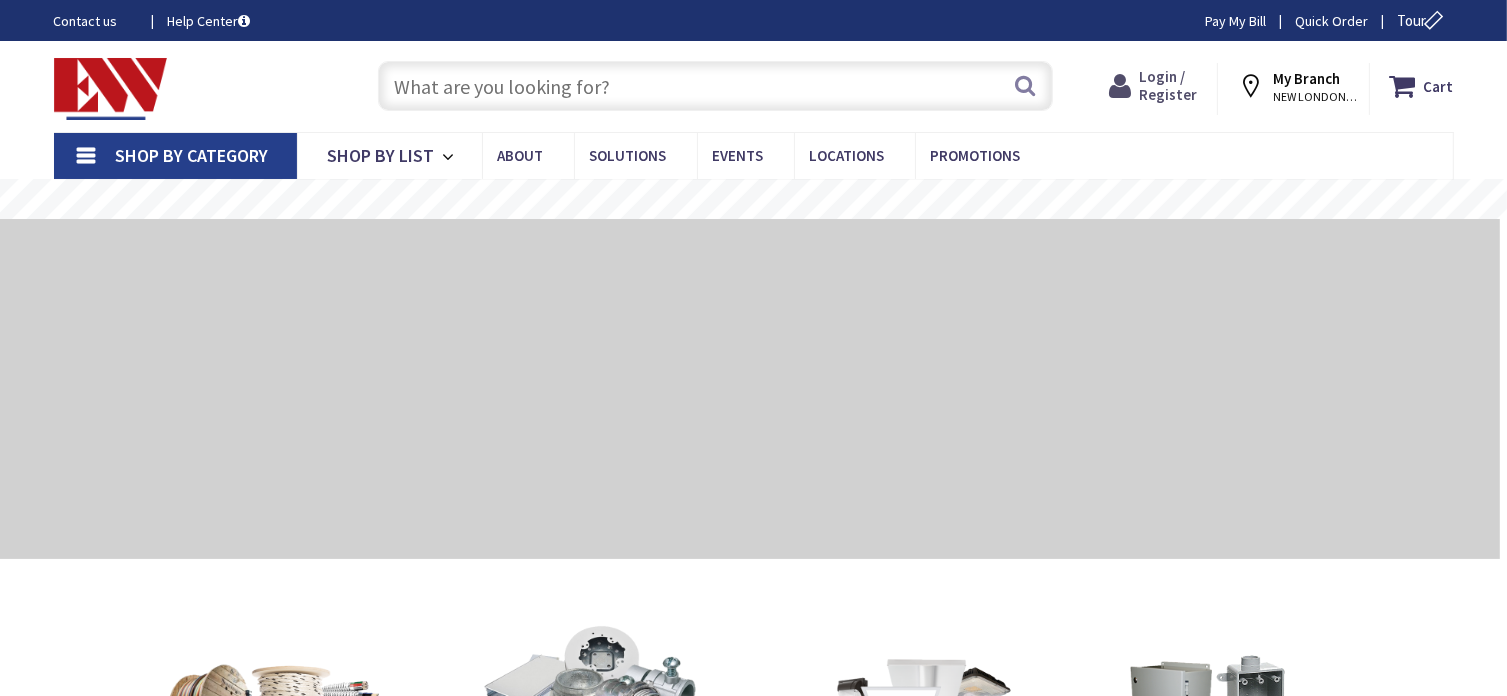 click on "Login / Register" at bounding box center (1168, 85) 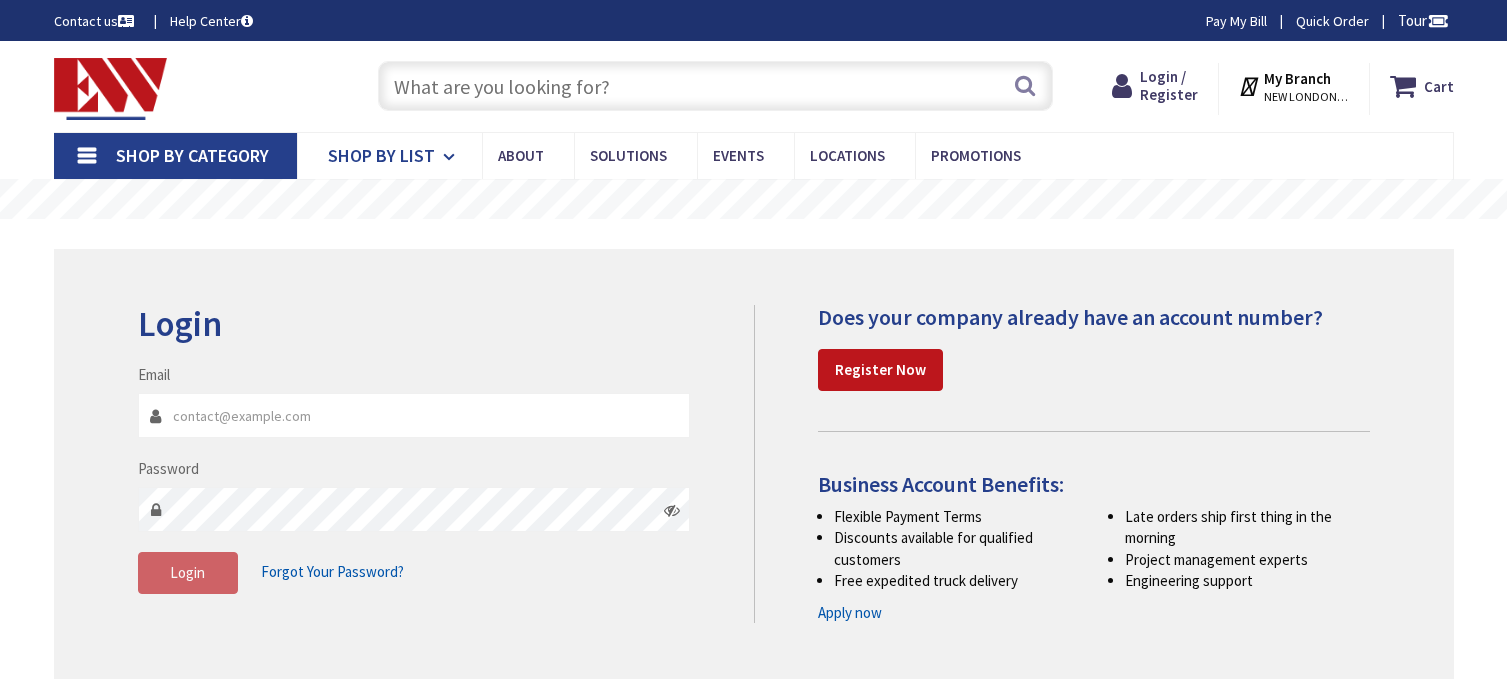 scroll, scrollTop: 0, scrollLeft: 0, axis: both 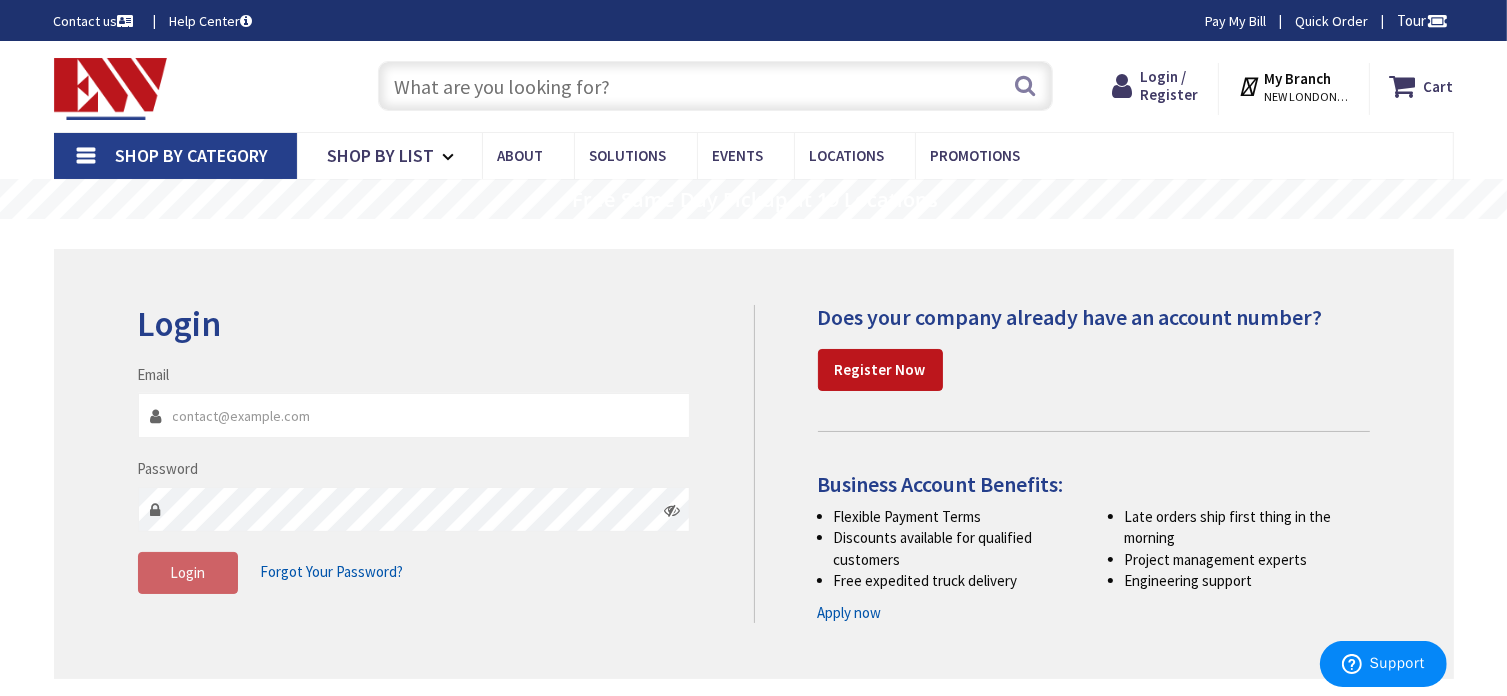 type on "[EMAIL]" 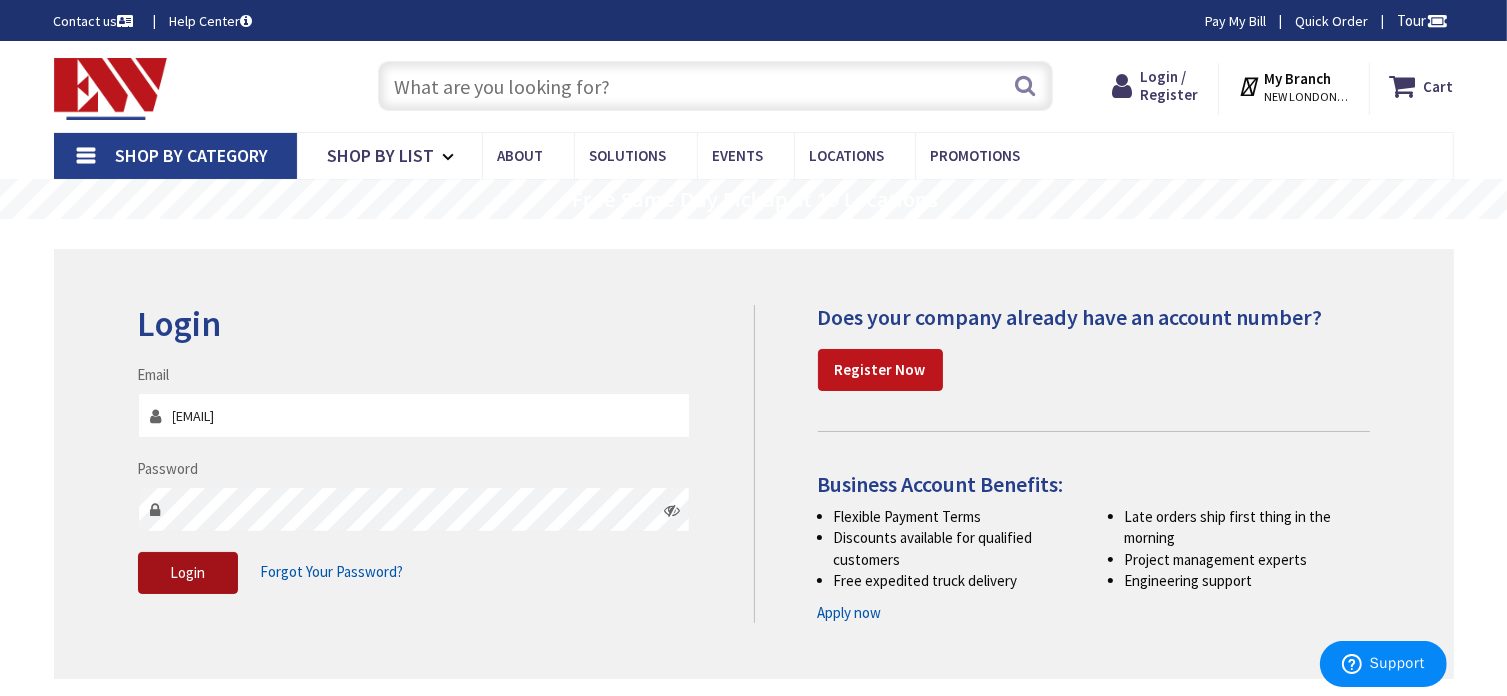 click on "Login" at bounding box center [187, 572] 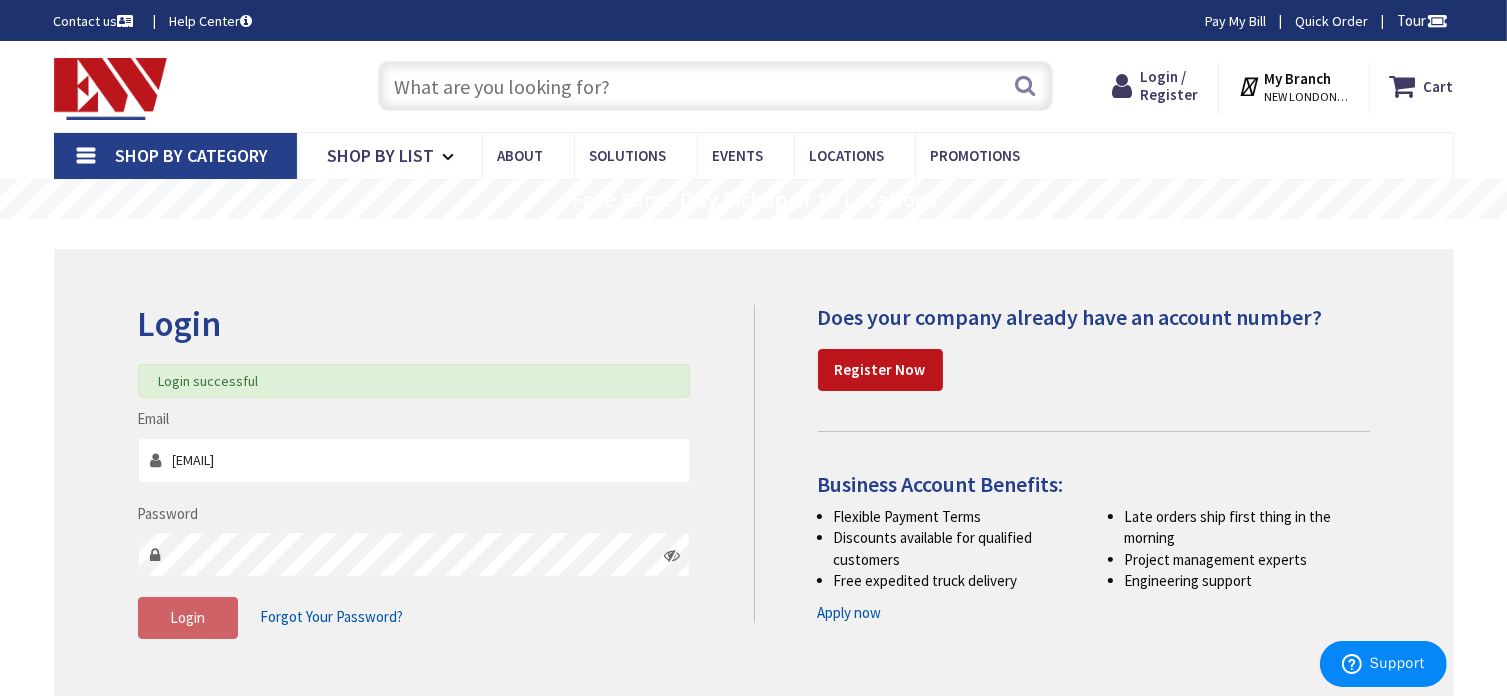 click at bounding box center [715, 86] 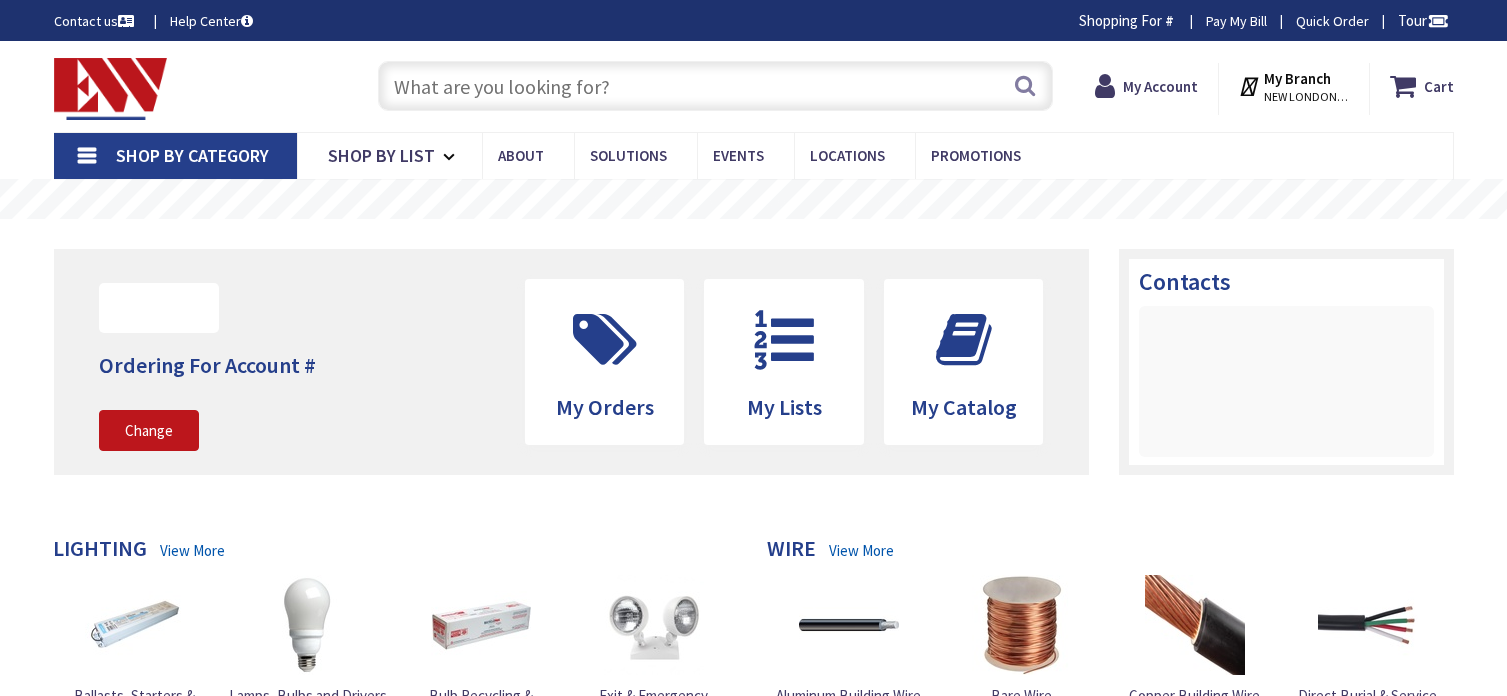 scroll, scrollTop: 0, scrollLeft: 0, axis: both 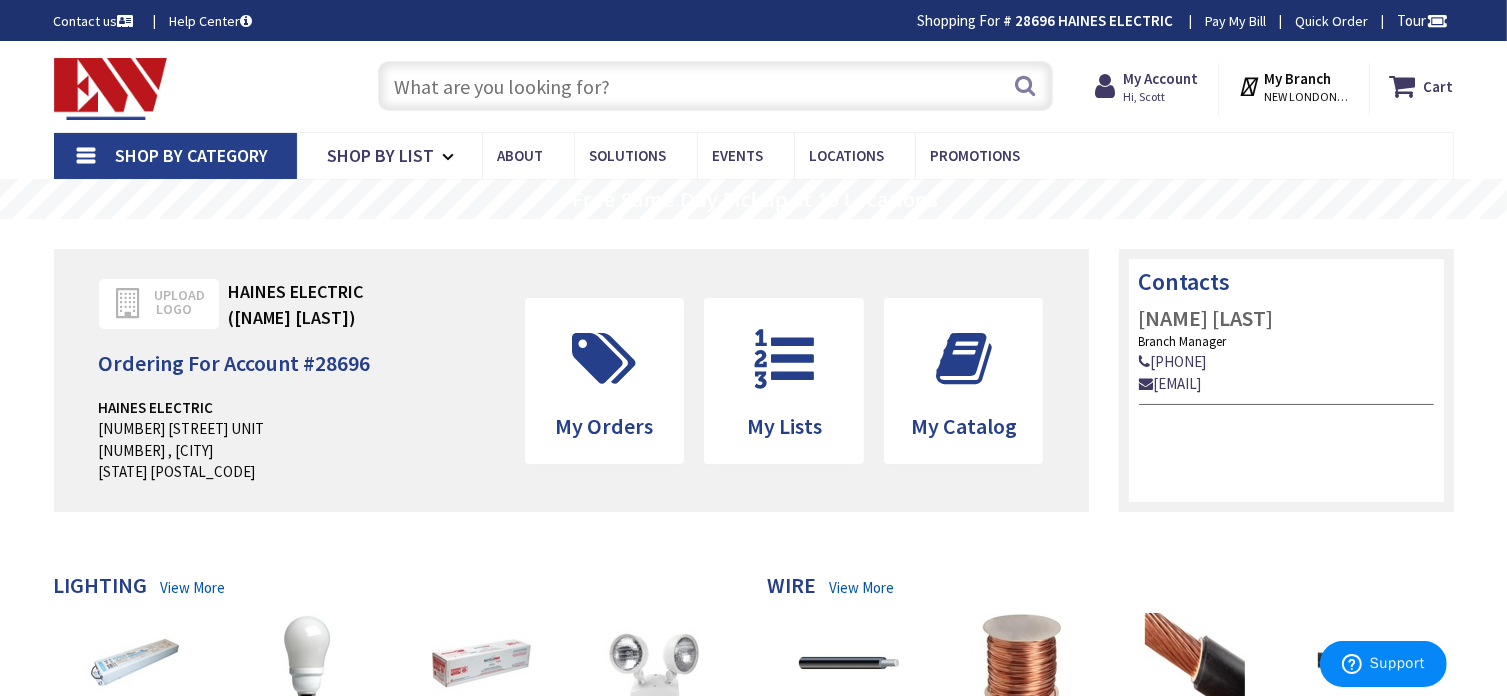 click at bounding box center [715, 86] 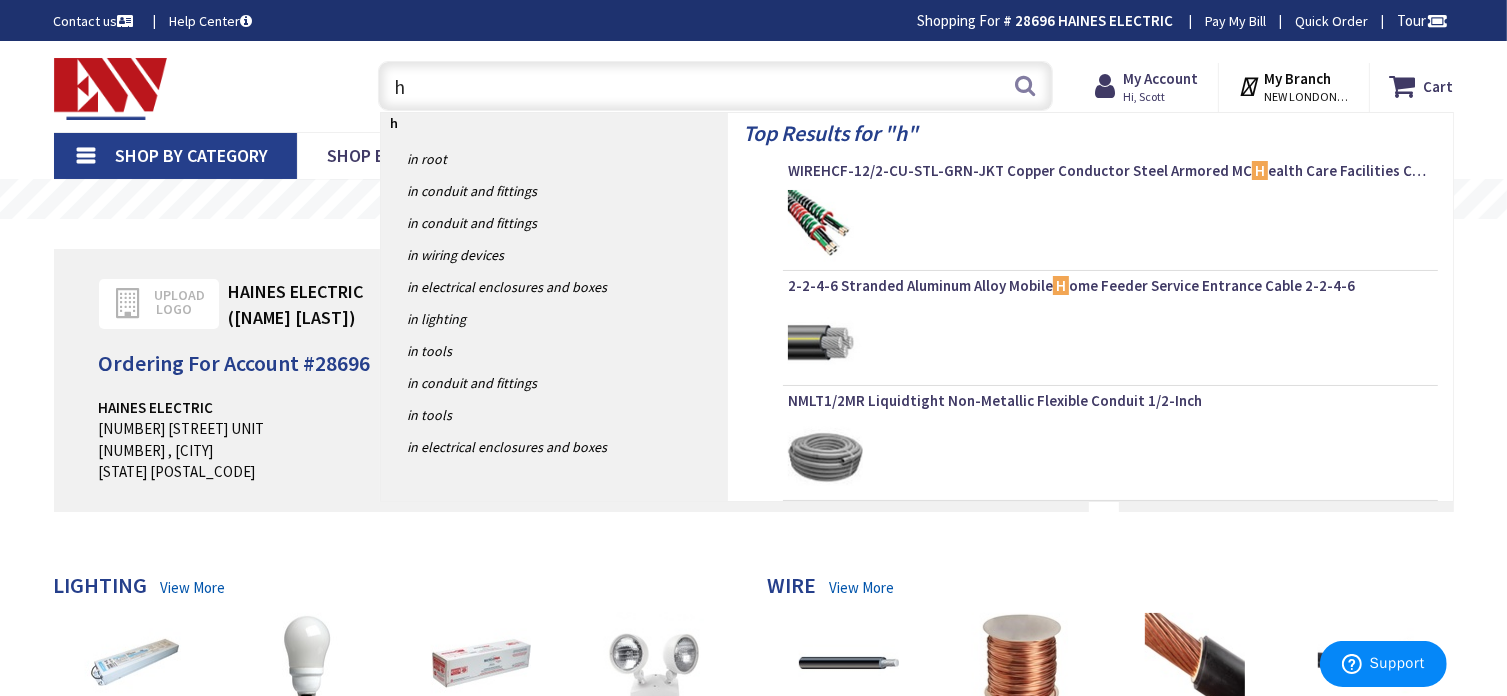 scroll, scrollTop: 0, scrollLeft: 0, axis: both 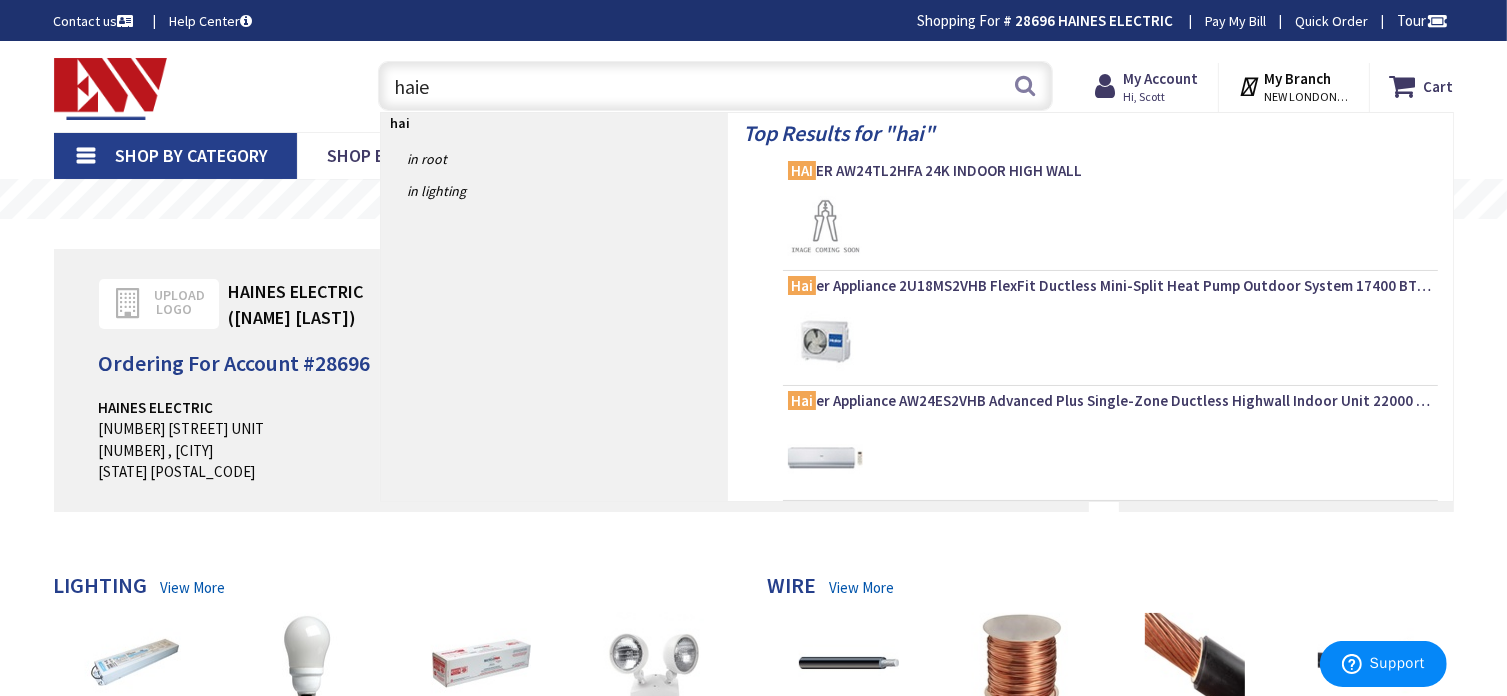 type on "haier" 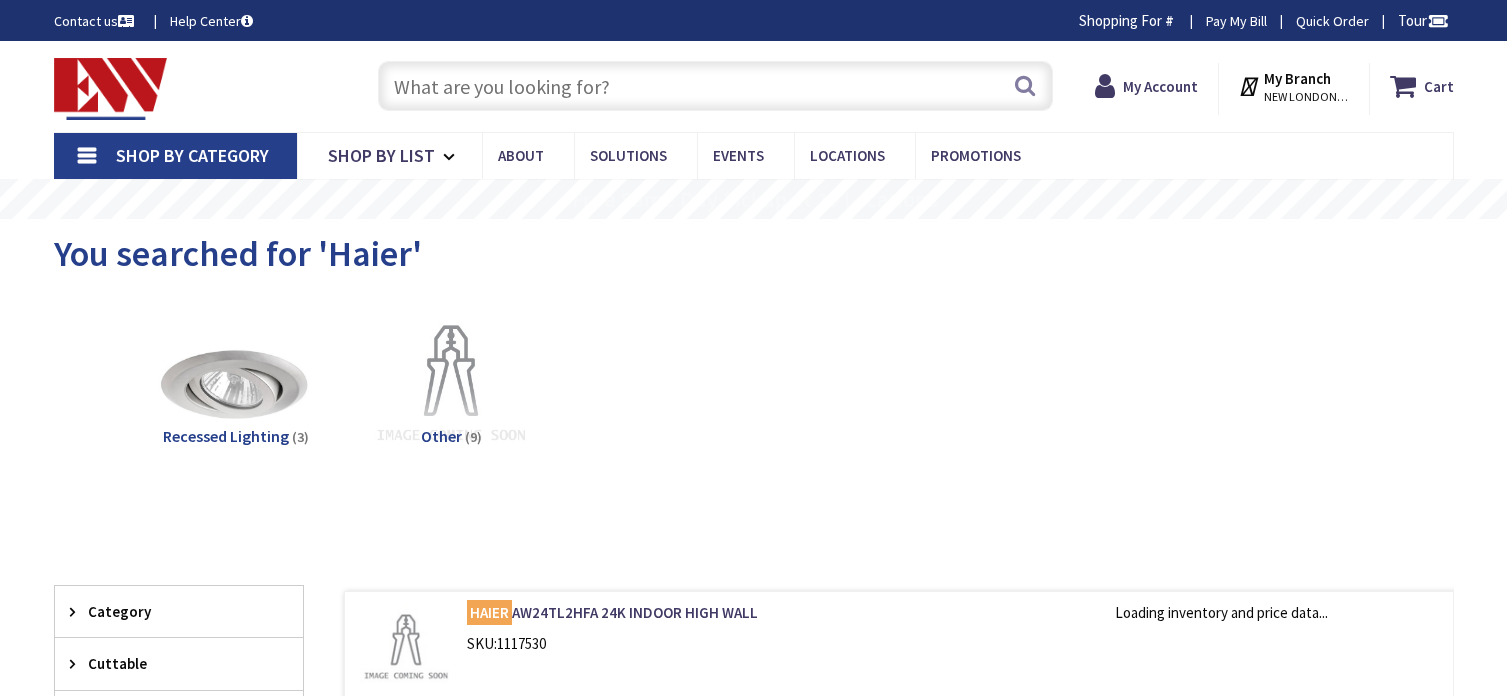 scroll, scrollTop: 0, scrollLeft: 0, axis: both 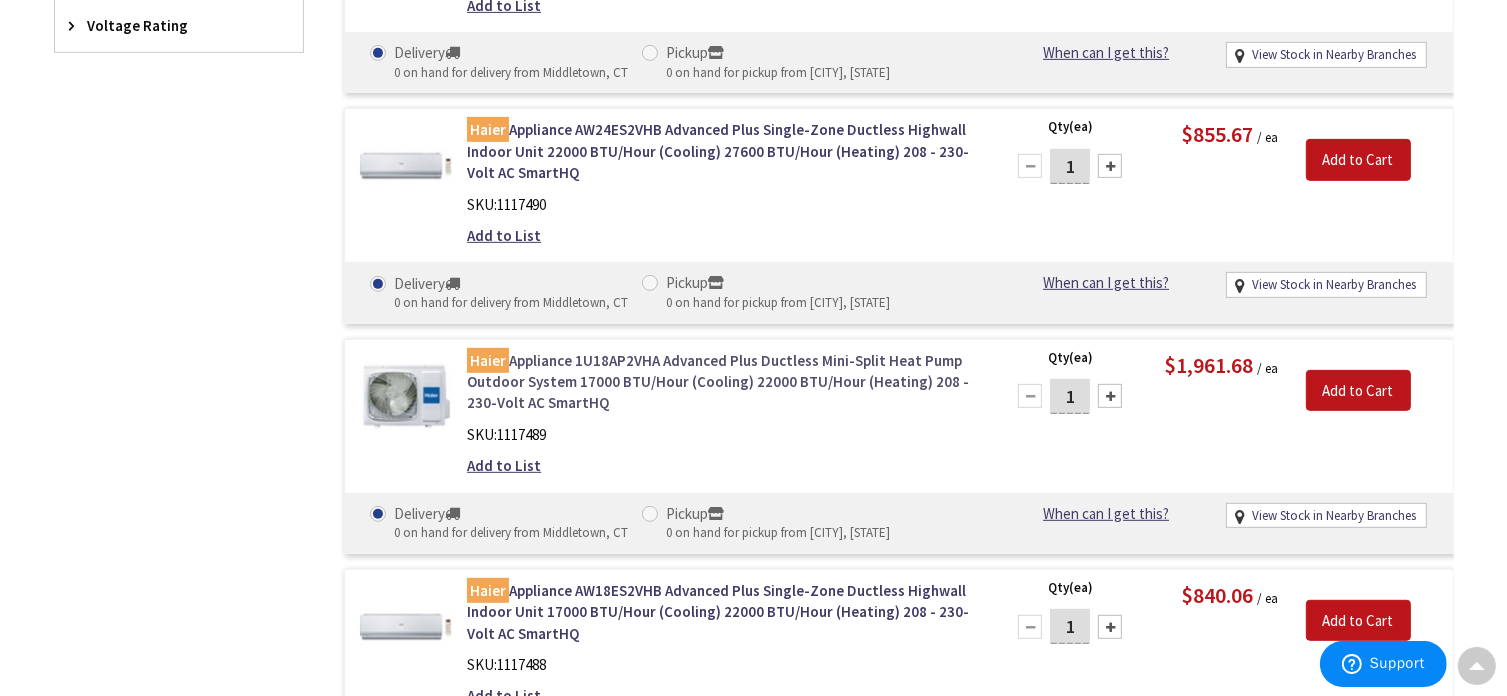 click on "Haier  Appliance 1U18AP2VHA Advanced Plus Ductless Mini-Split Heat Pump Outdoor System 17000 BTU/Hour (Cooling) 22000 BTU/Hour (Heating) 208 - 230-Volt AC SmartHQ" at bounding box center (721, 382) 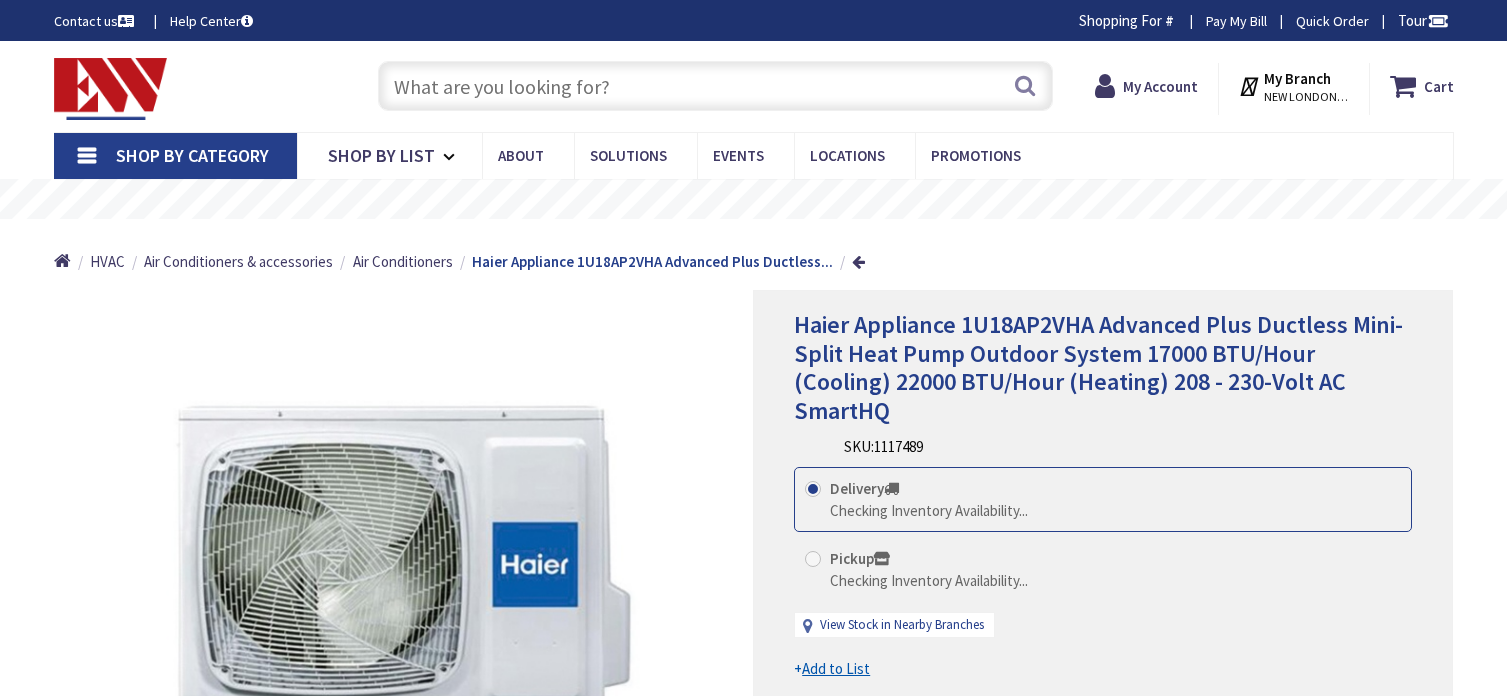 scroll, scrollTop: 0, scrollLeft: 0, axis: both 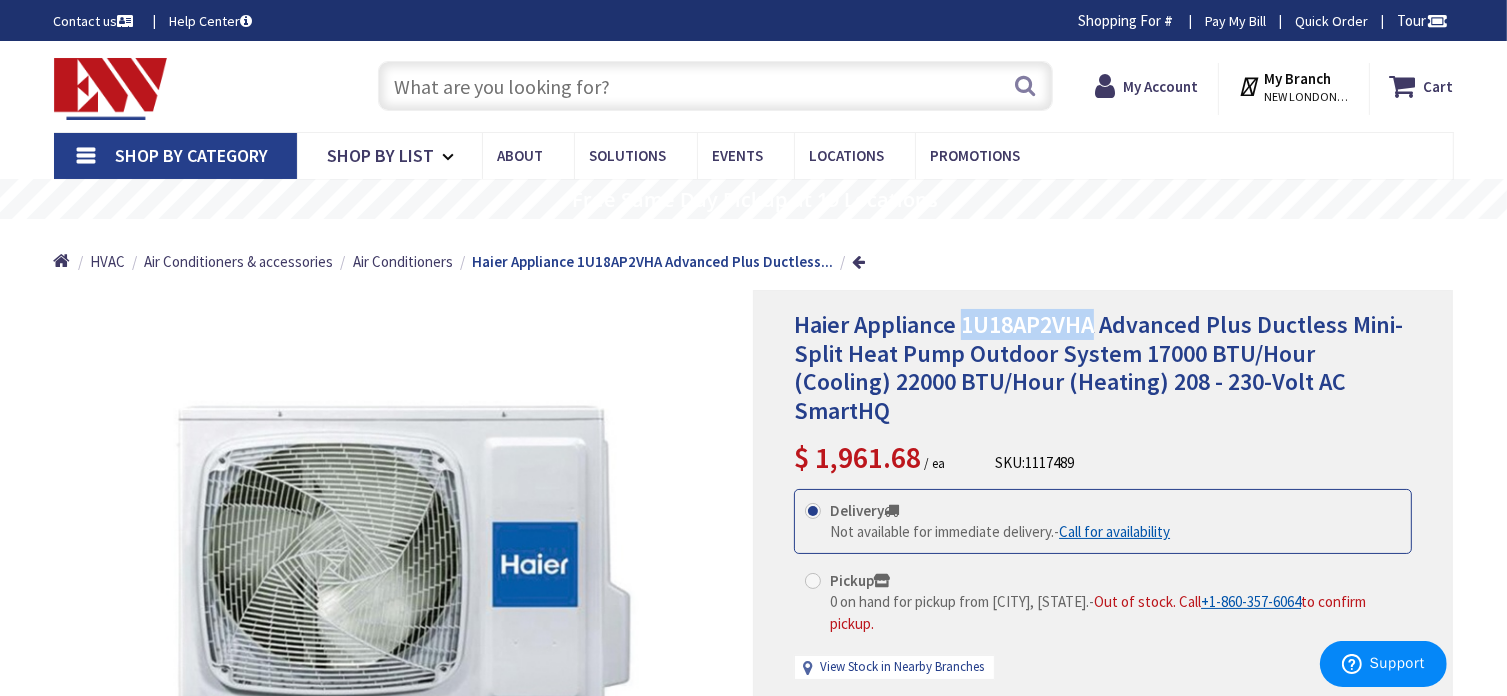 drag, startPoint x: 965, startPoint y: 330, endPoint x: 1096, endPoint y: 319, distance: 131.46101 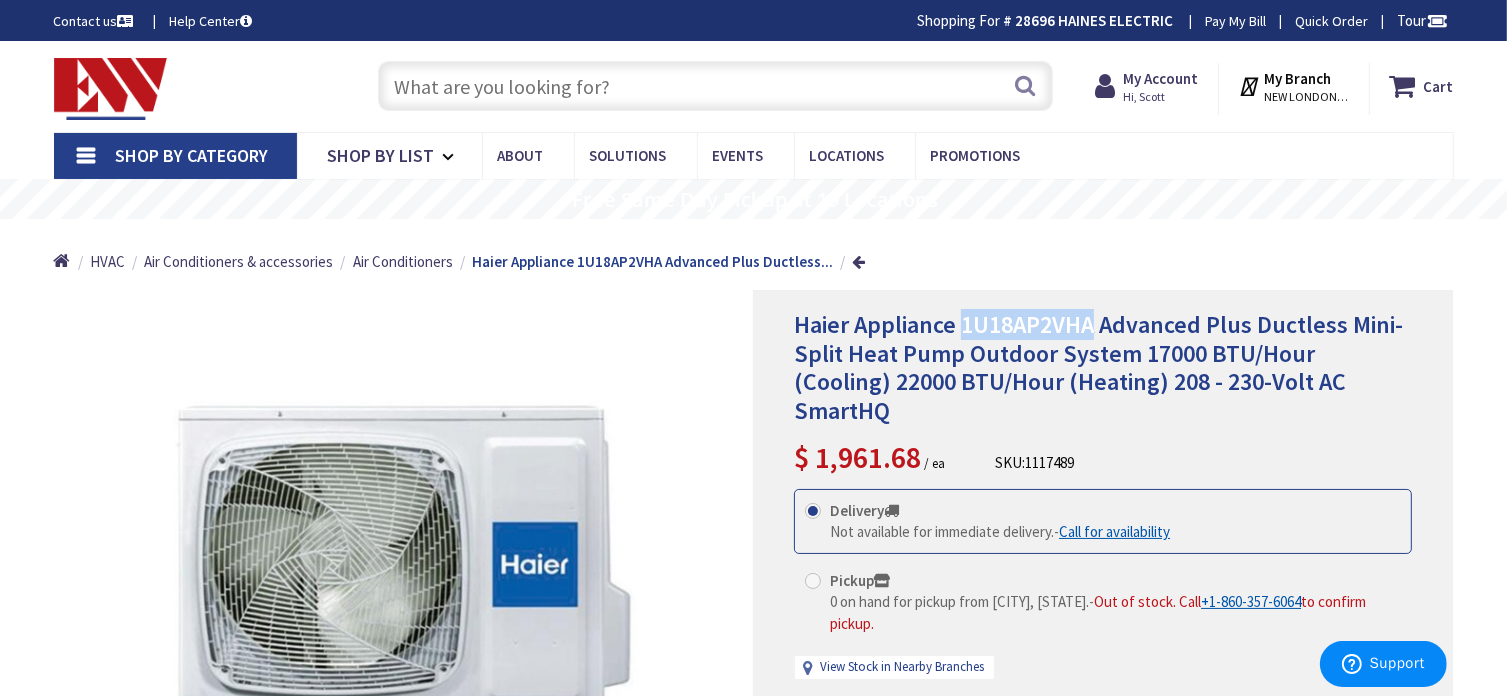 copy on "1U18AP2VHA" 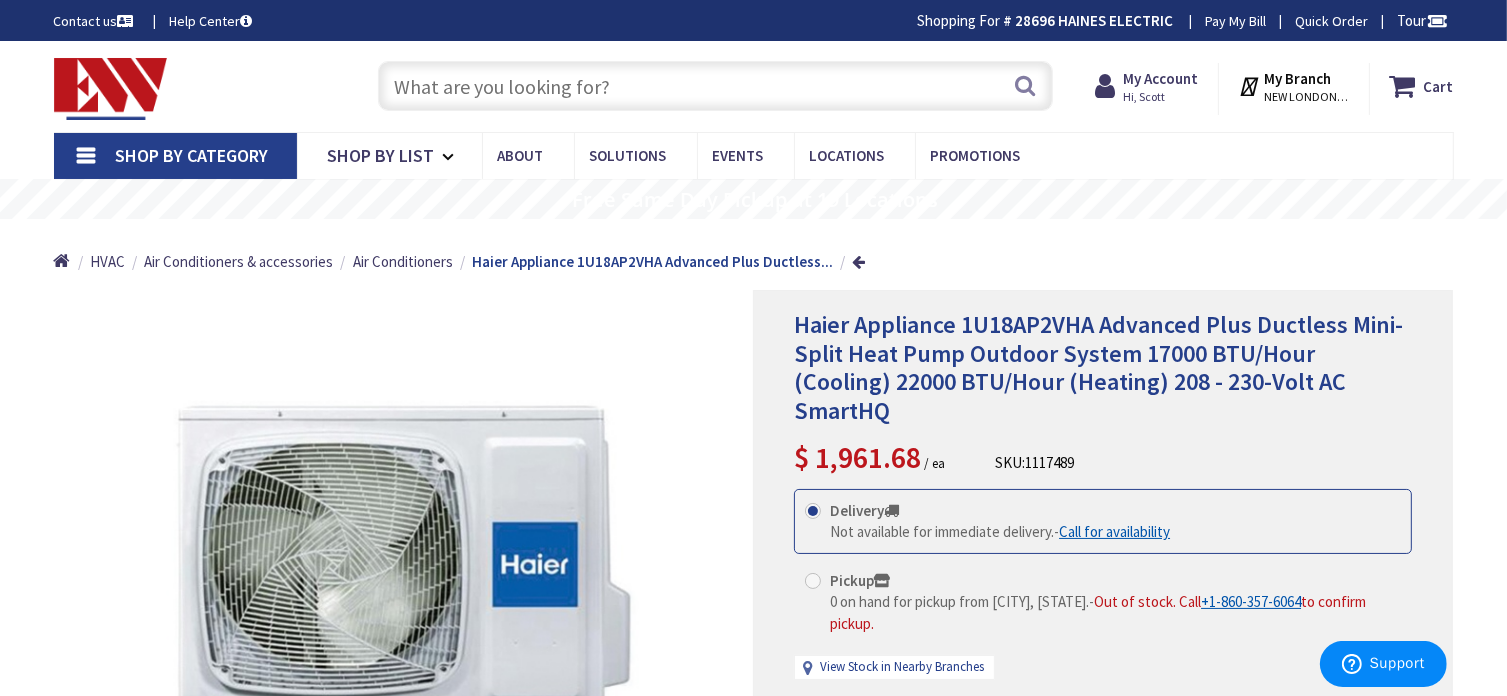 click at bounding box center (715, 86) 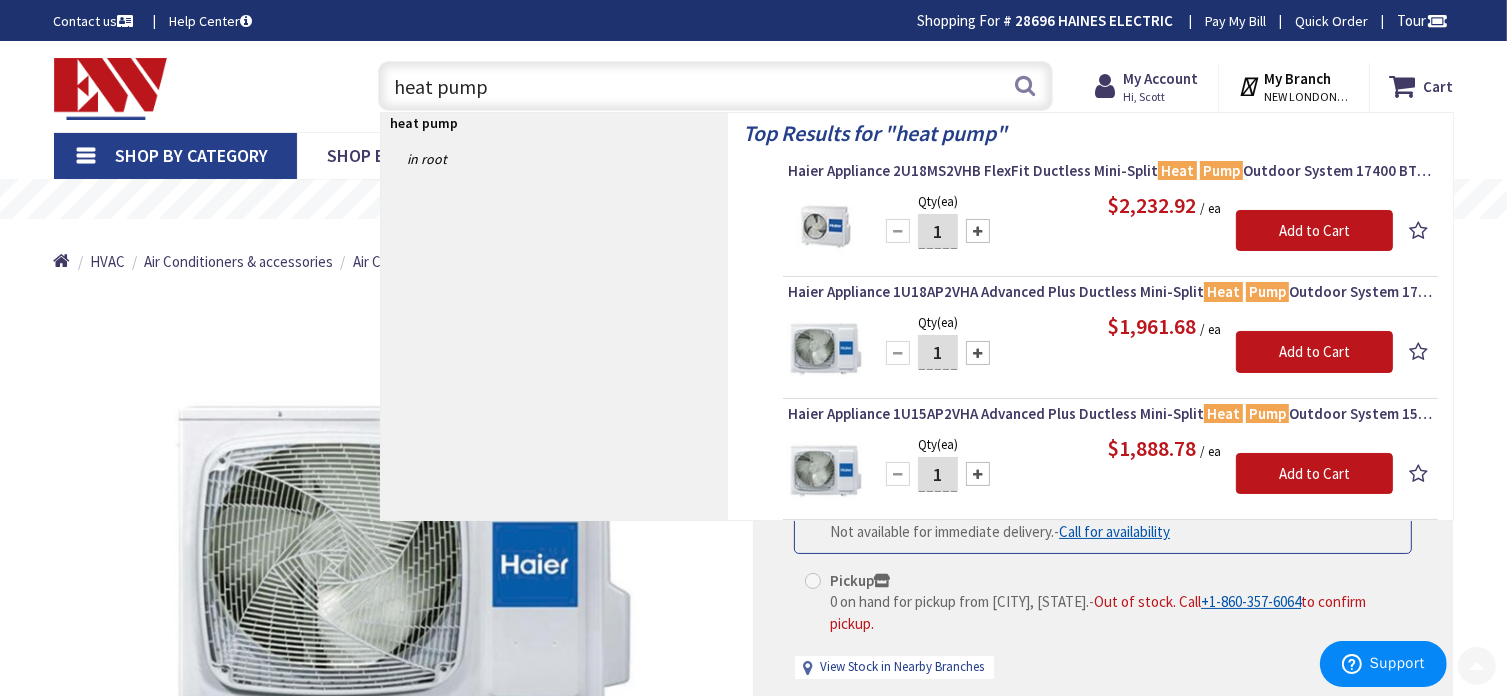 scroll, scrollTop: 0, scrollLeft: 0, axis: both 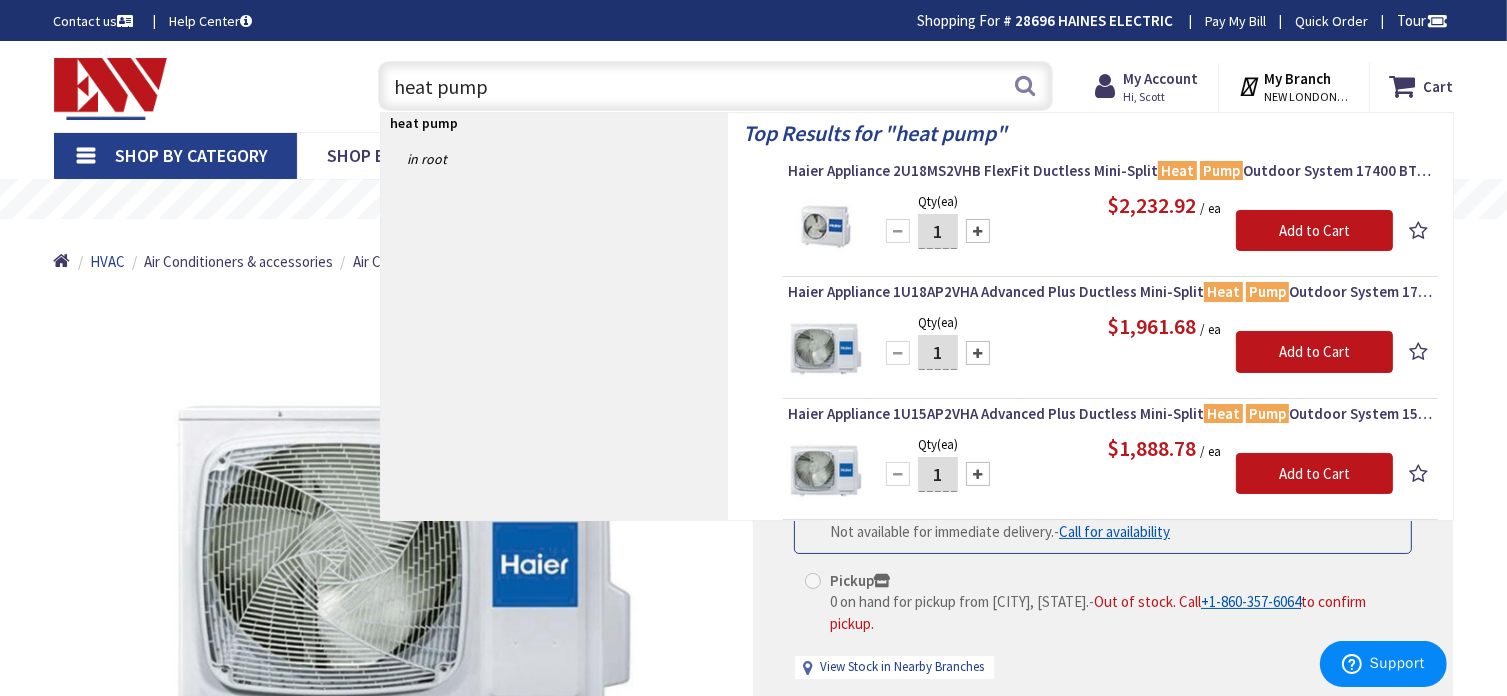 type on "heat pump" 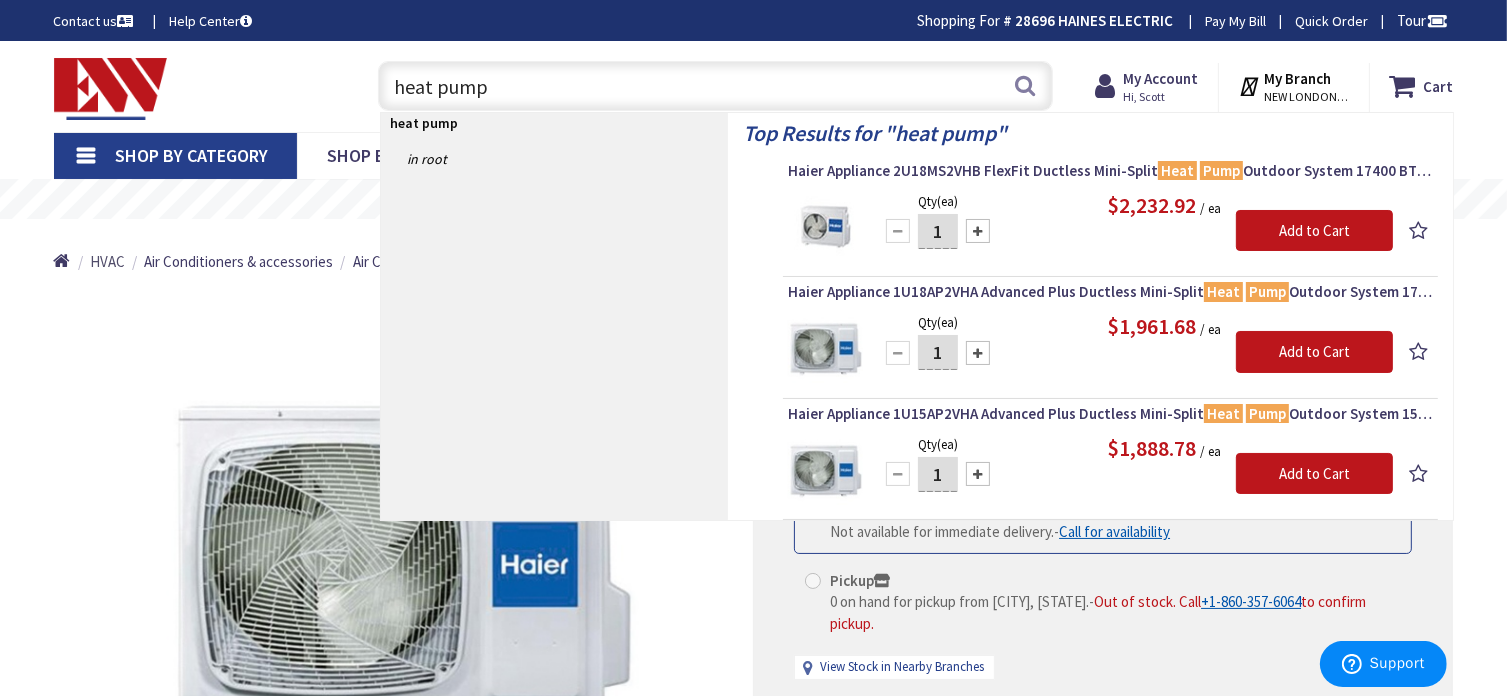 click on "HVAC" at bounding box center (107, 261) 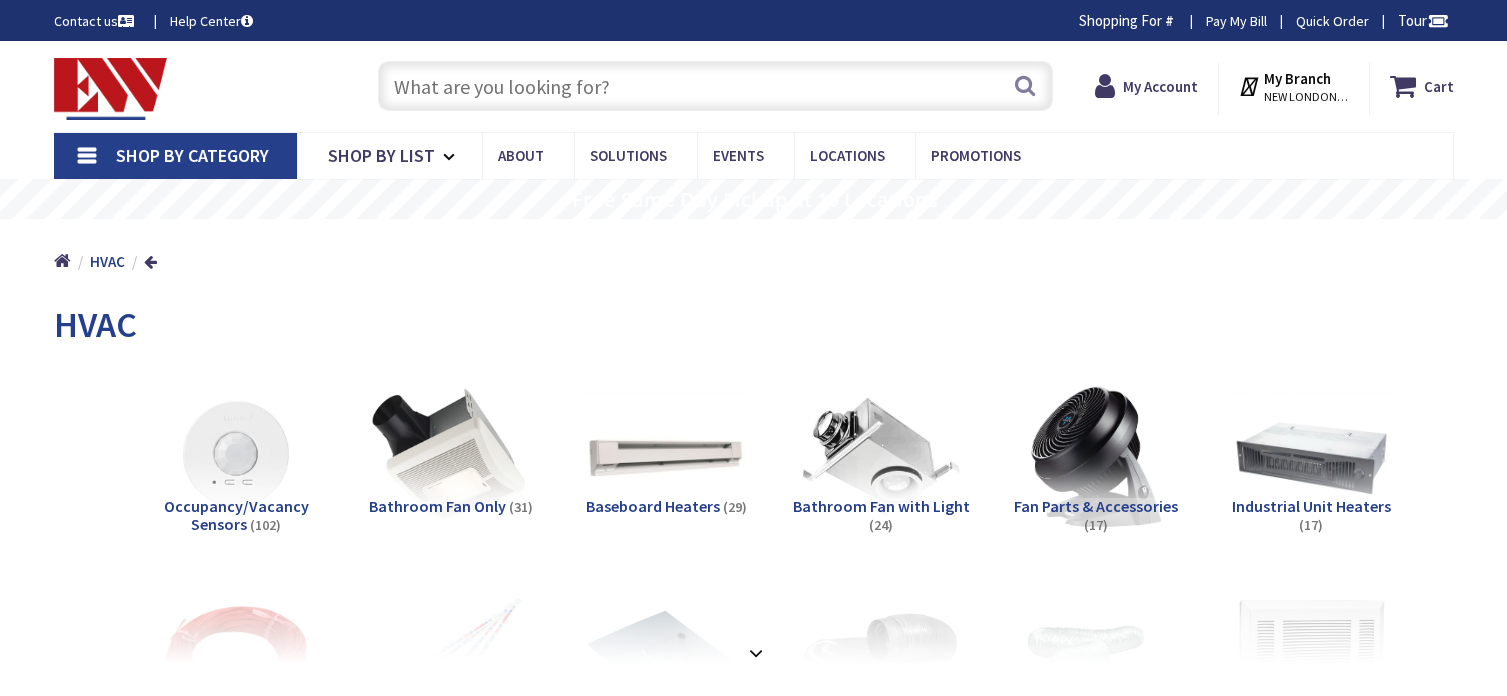 scroll, scrollTop: 0, scrollLeft: 0, axis: both 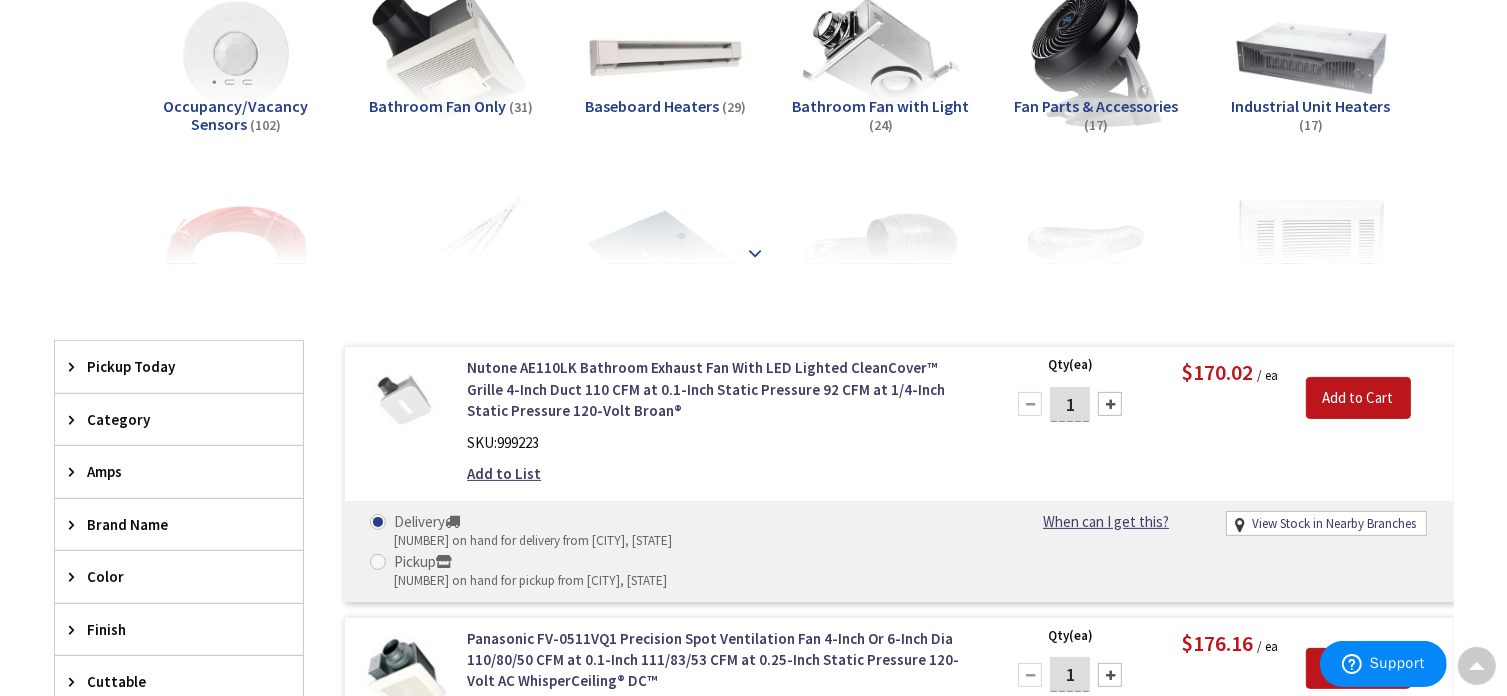 click at bounding box center (756, 253) 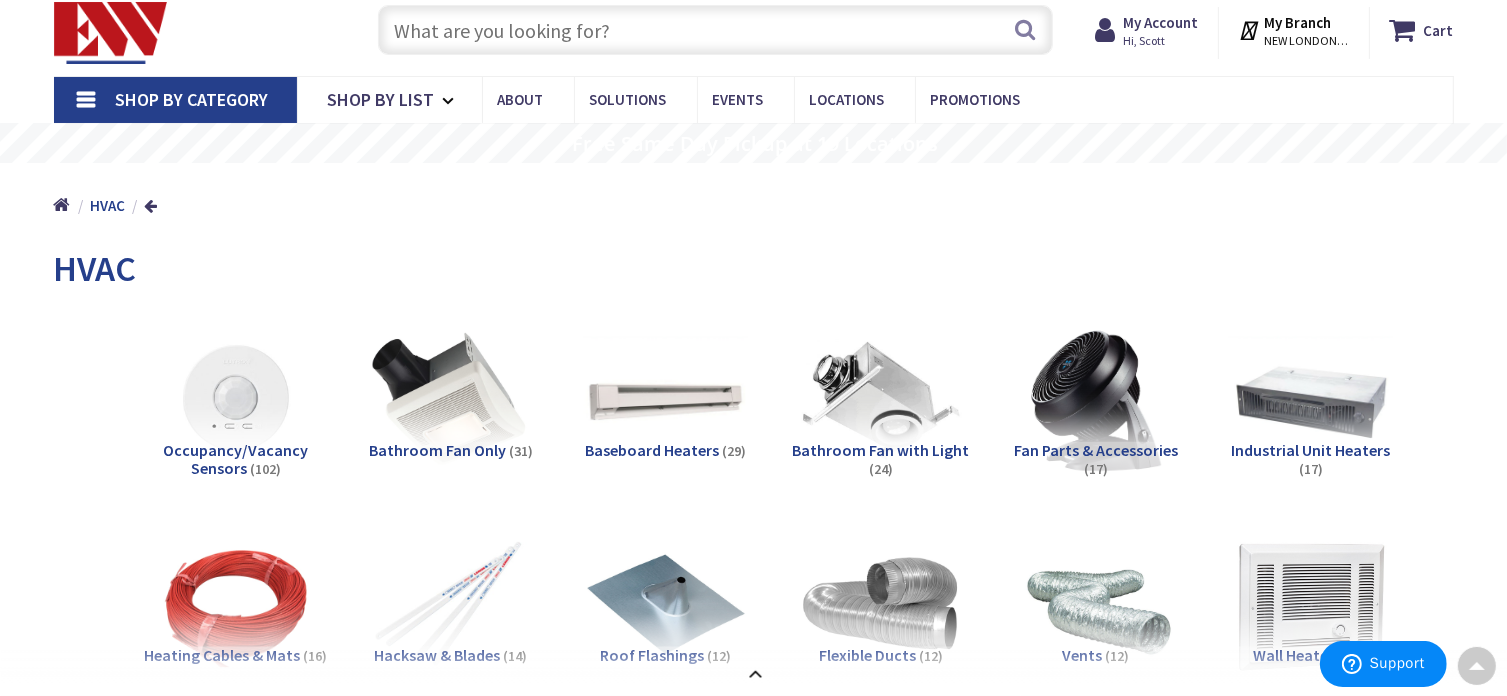 scroll, scrollTop: 0, scrollLeft: 0, axis: both 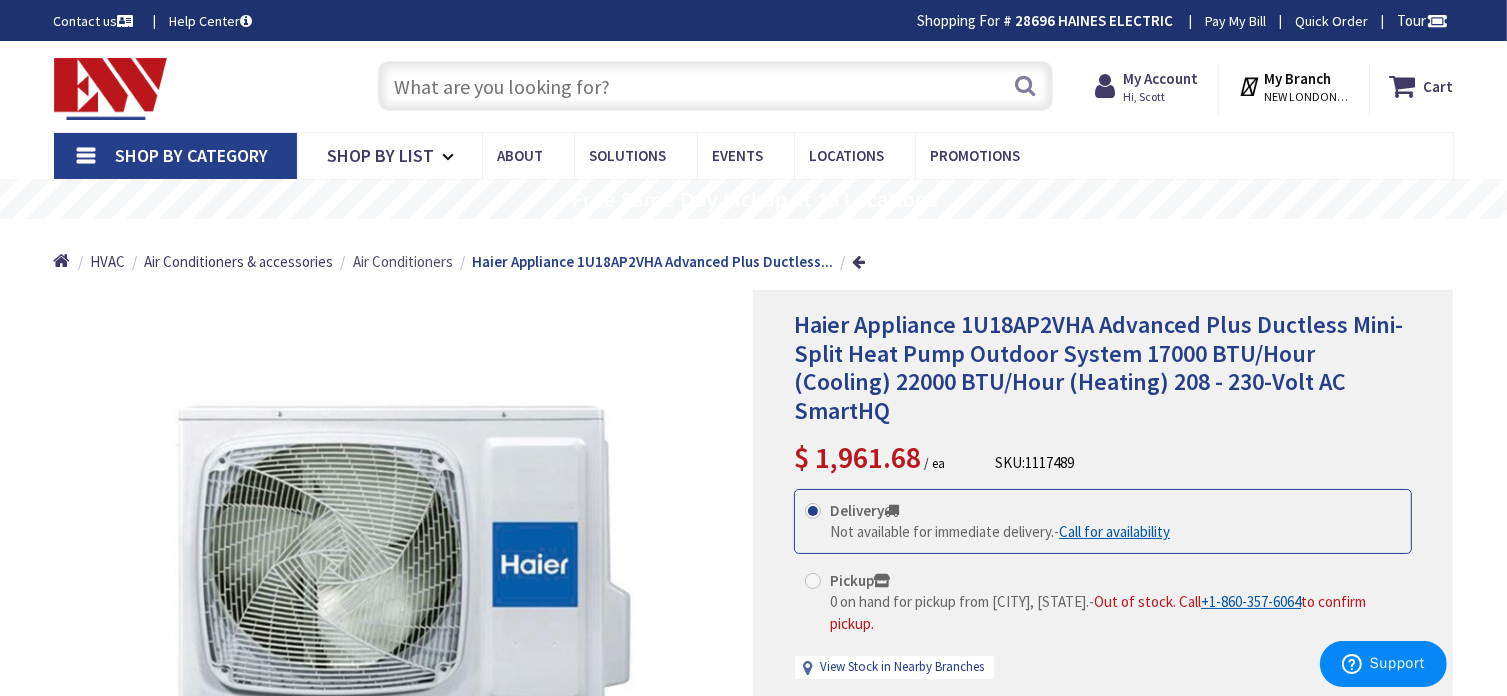 click on "Air Conditioners" at bounding box center [403, 261] 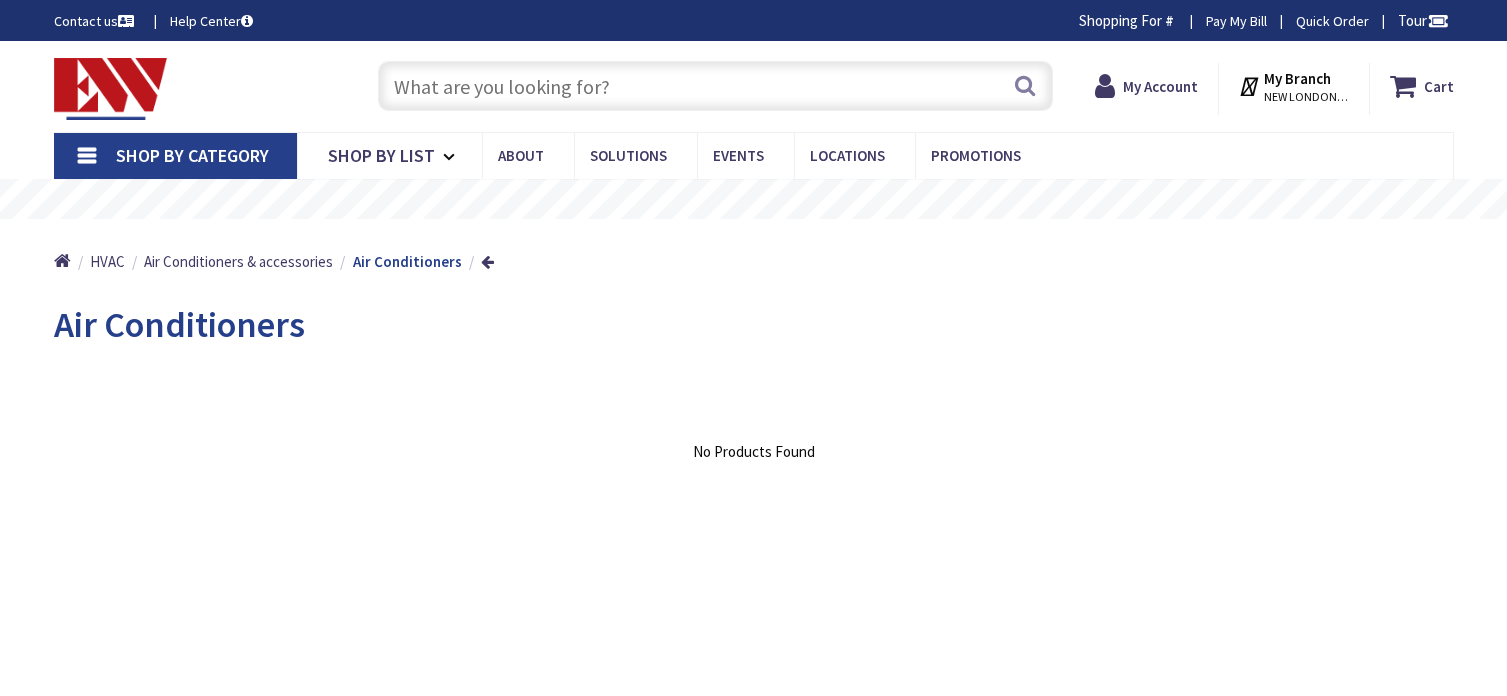 scroll, scrollTop: 0, scrollLeft: 0, axis: both 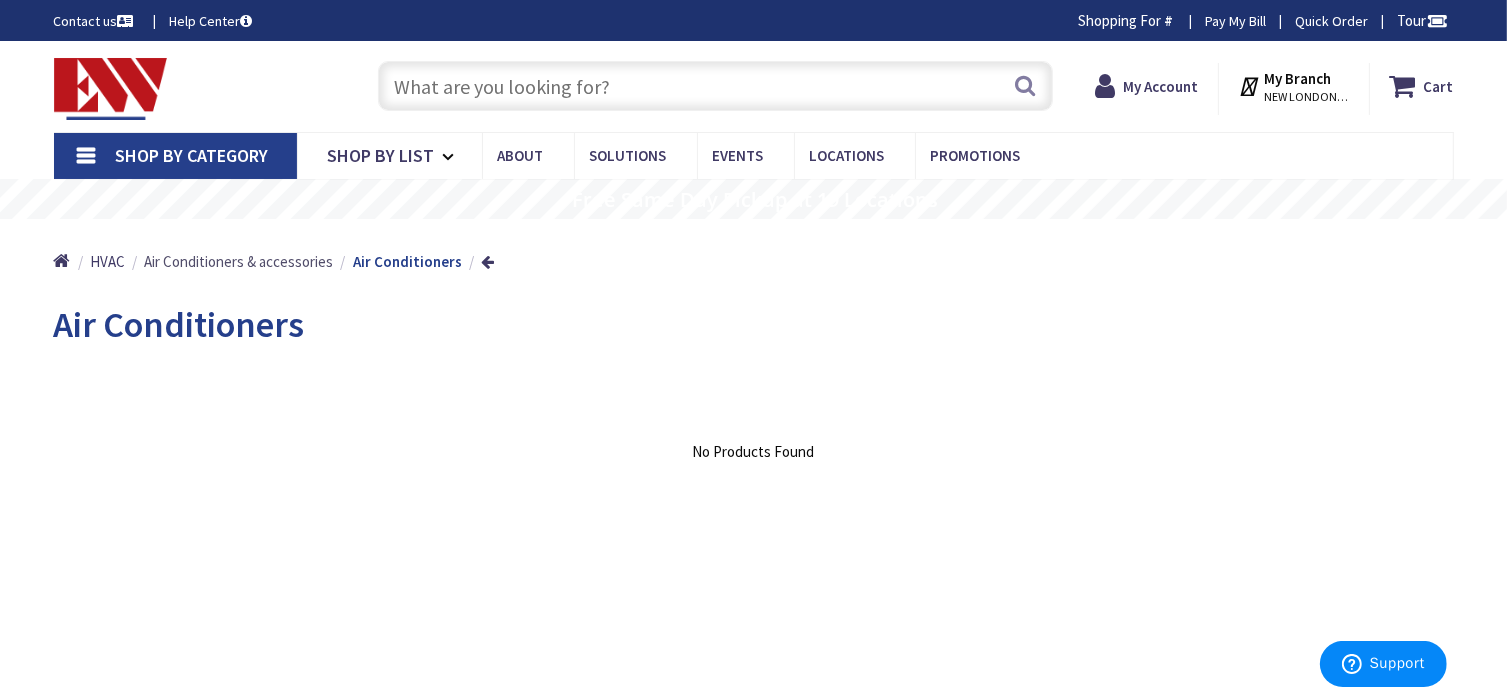 click on "Air Conditioners & accessories" at bounding box center [238, 261] 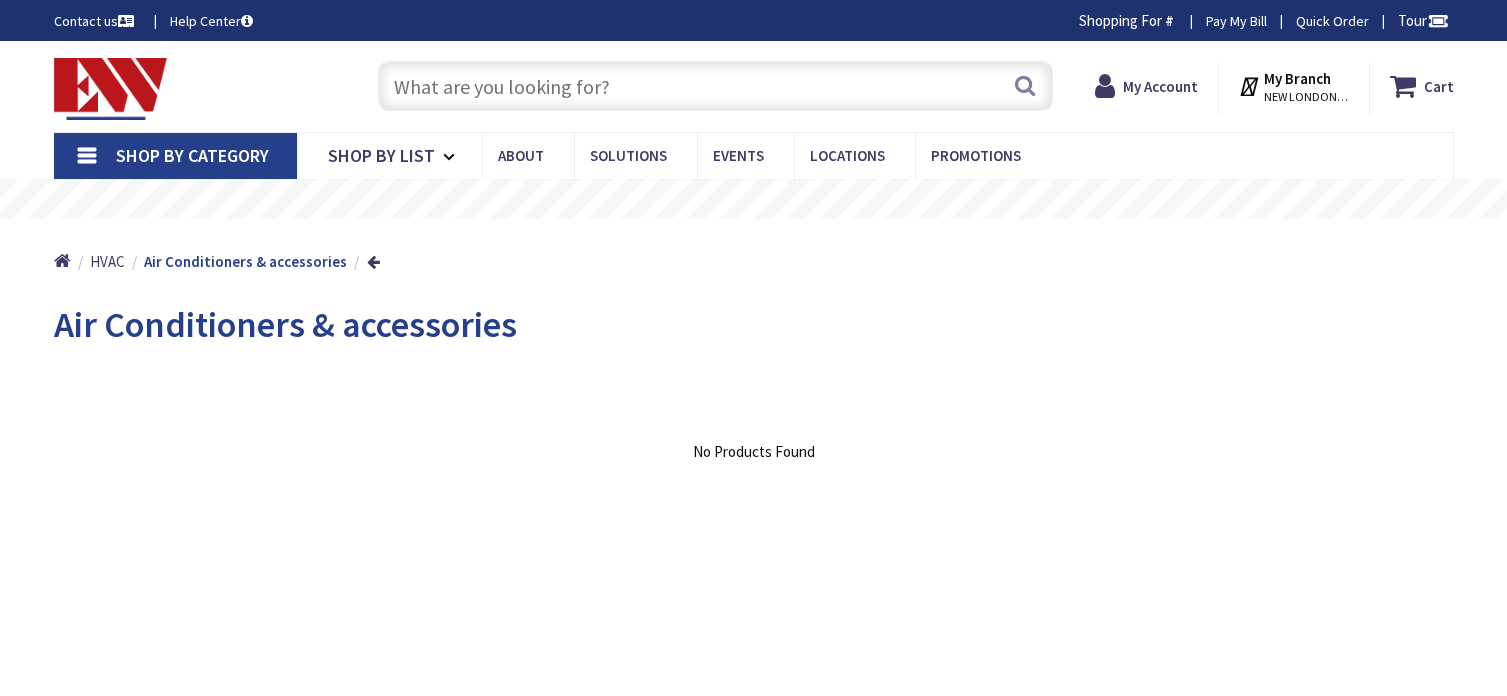 scroll, scrollTop: 0, scrollLeft: 0, axis: both 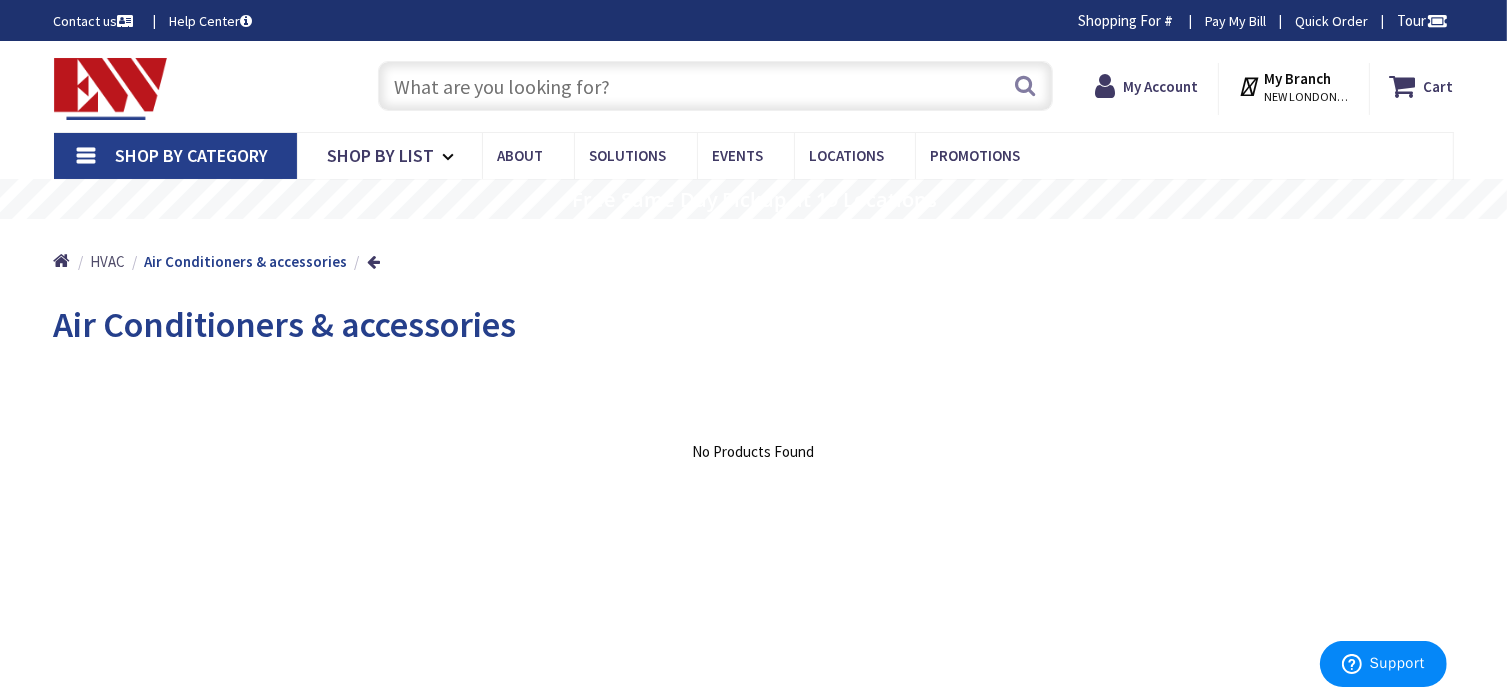 click on "HVAC" at bounding box center (107, 261) 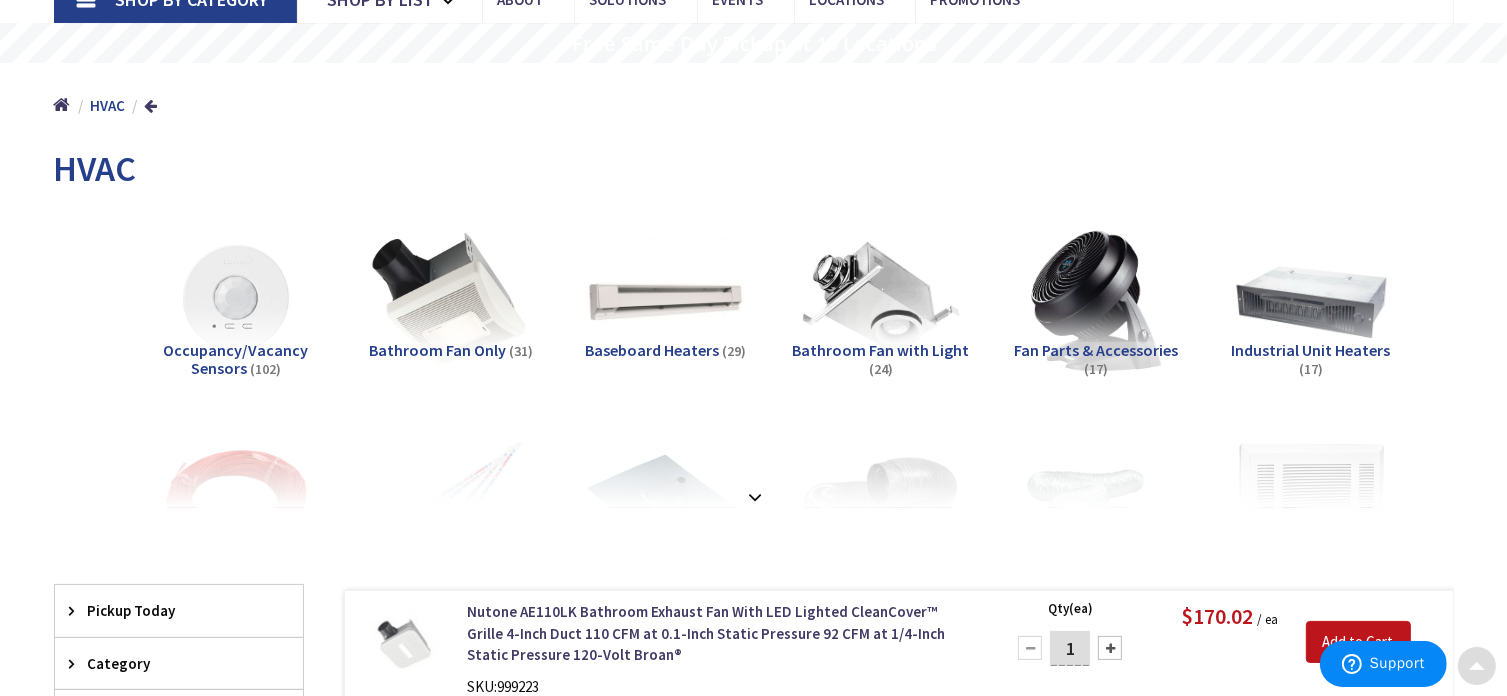 scroll, scrollTop: 293, scrollLeft: 0, axis: vertical 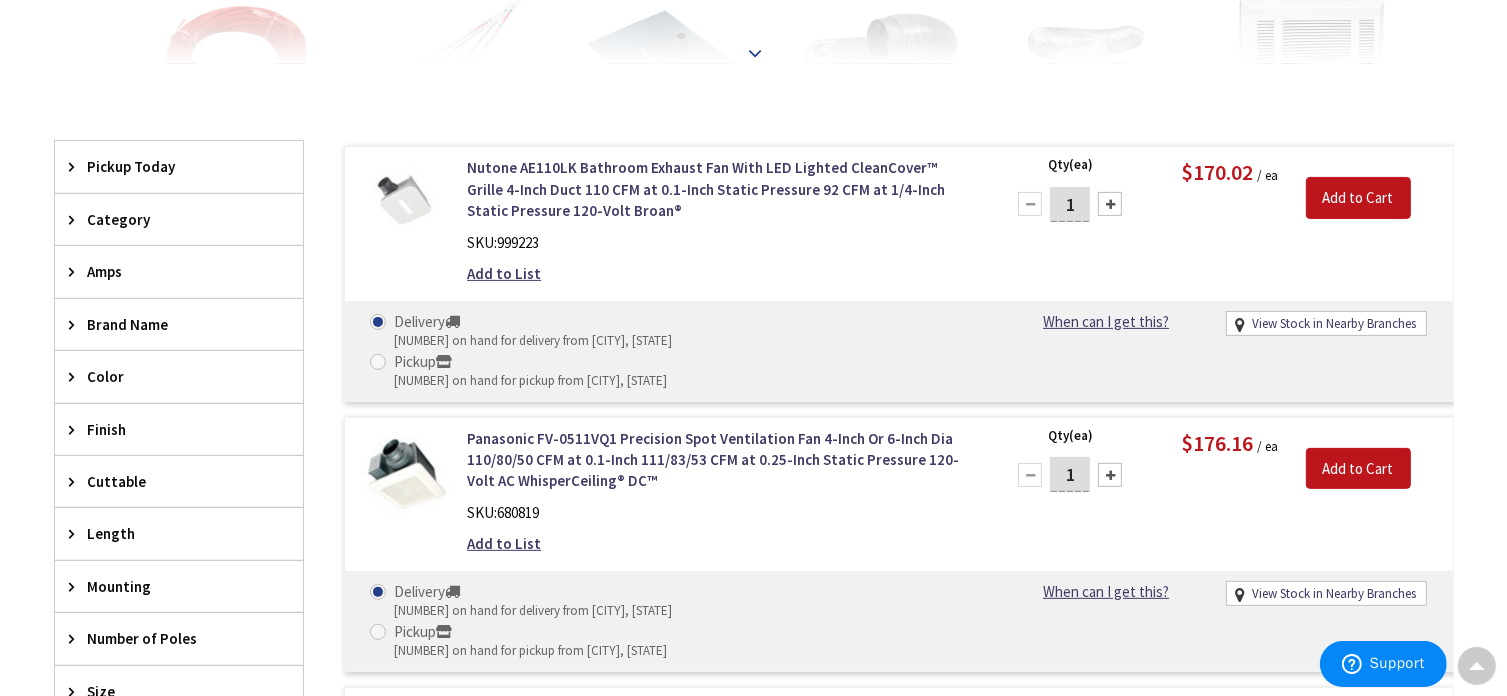 click at bounding box center (756, 53) 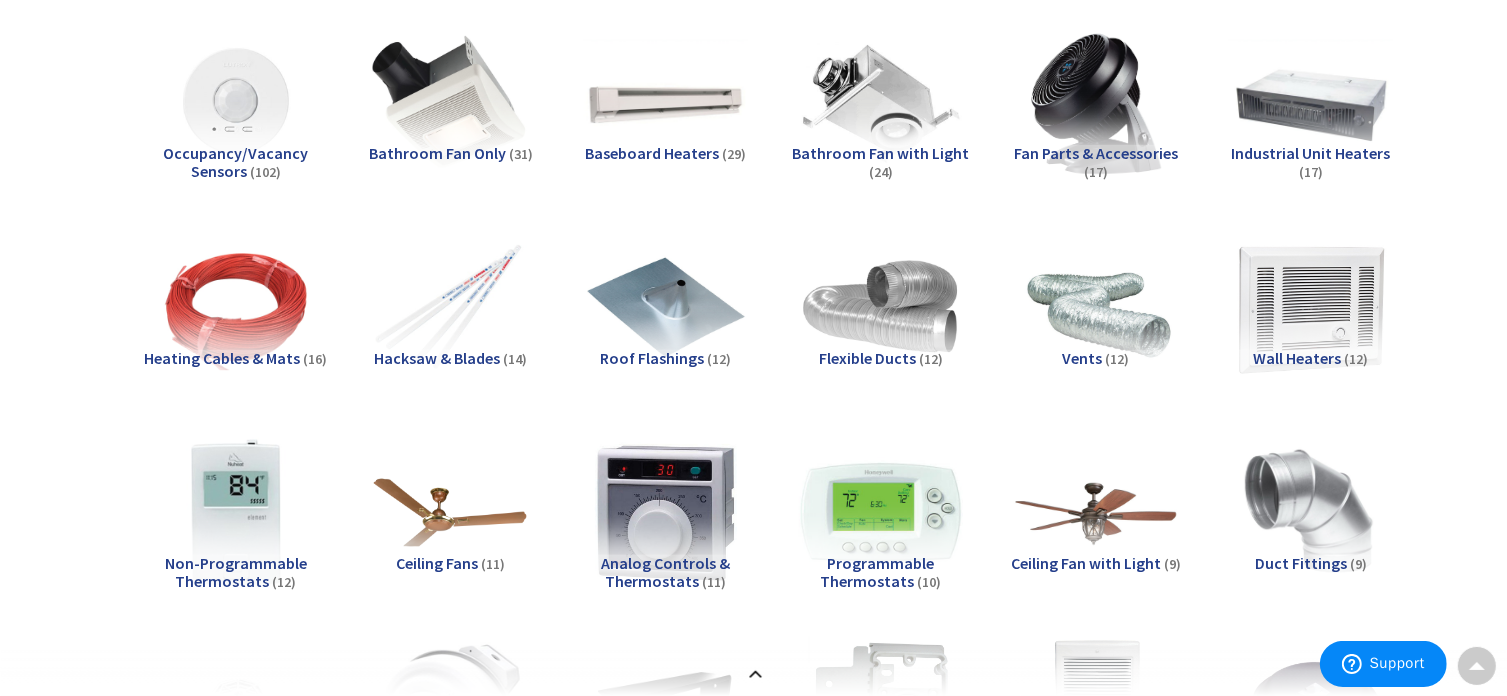 scroll, scrollTop: 300, scrollLeft: 0, axis: vertical 